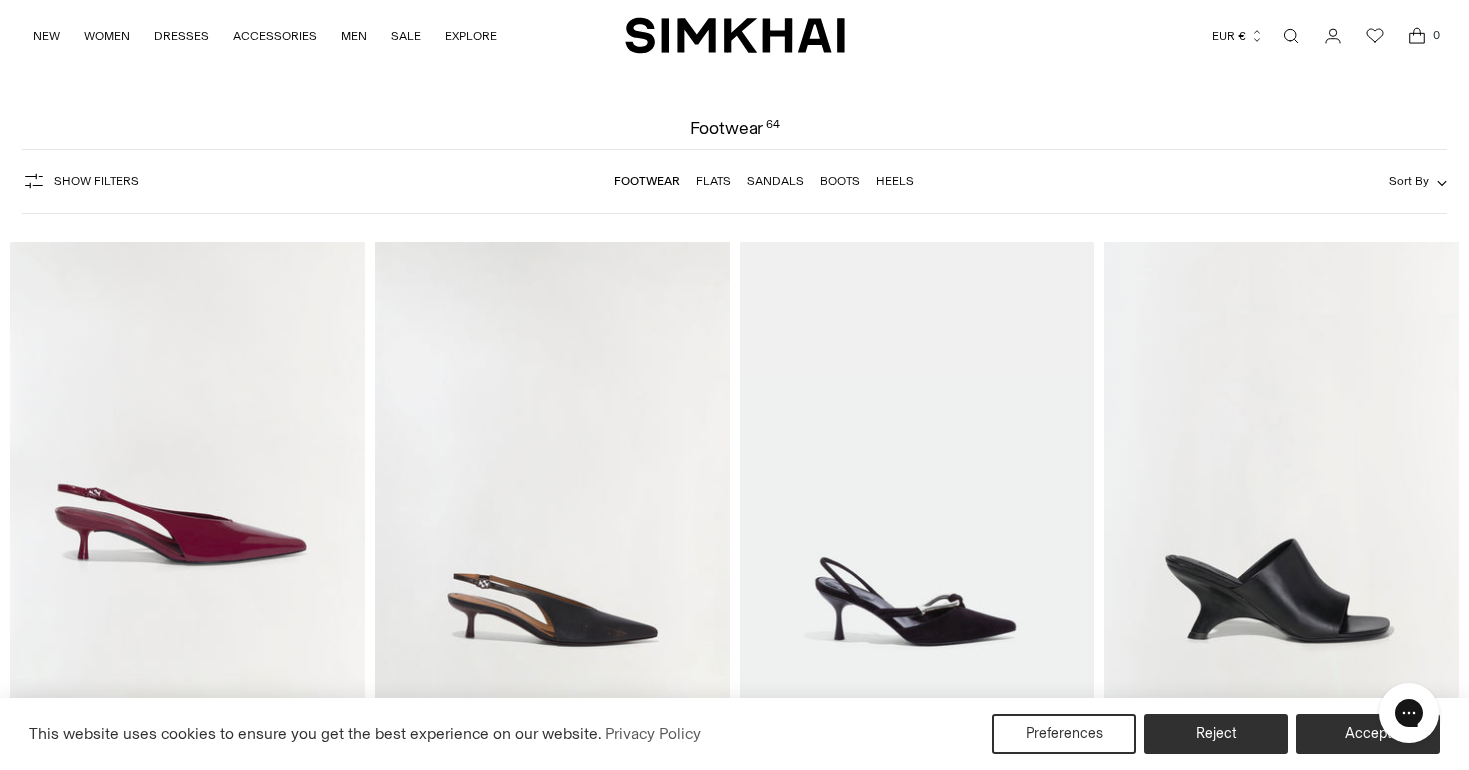 scroll, scrollTop: 13, scrollLeft: 0, axis: vertical 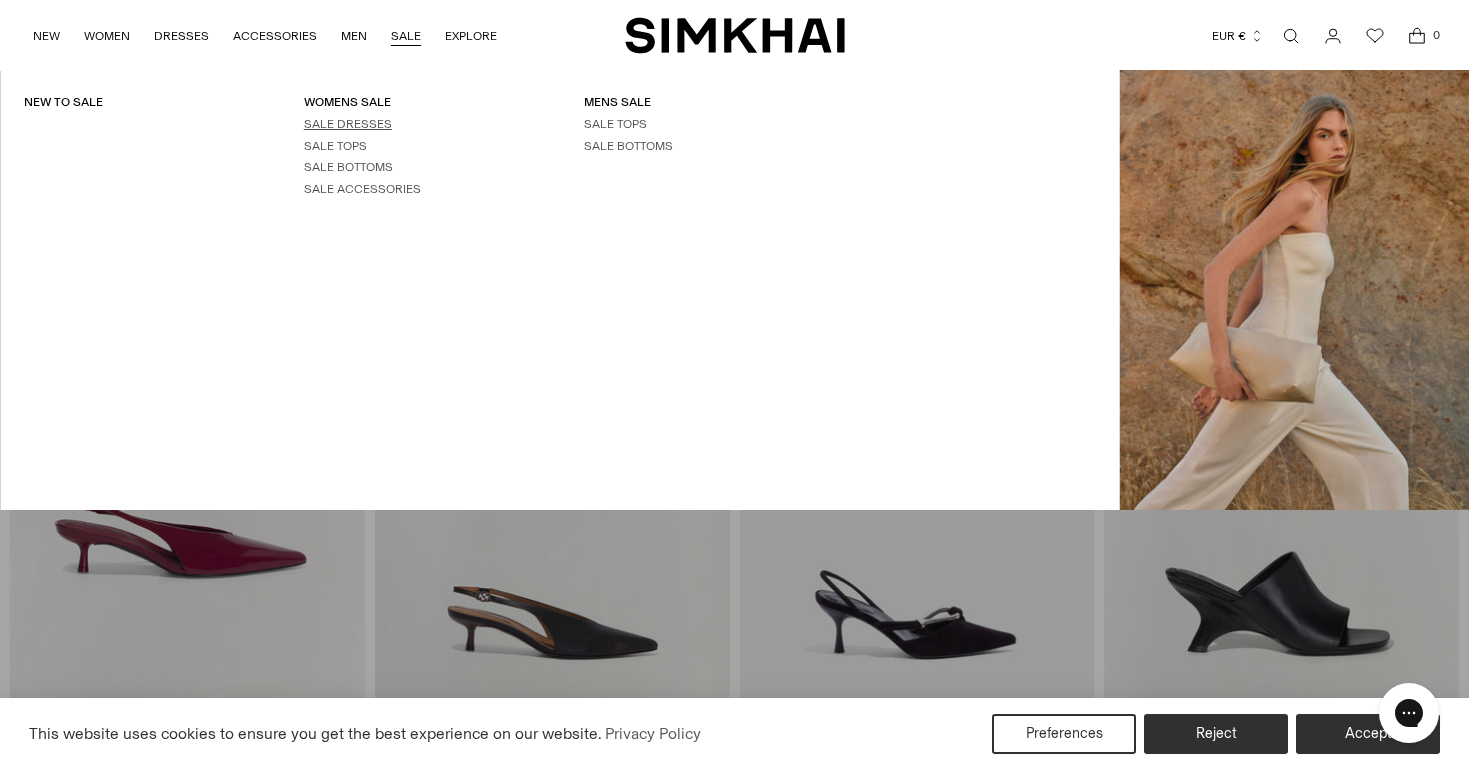 click on "SALE DRESSES" at bounding box center (348, 124) 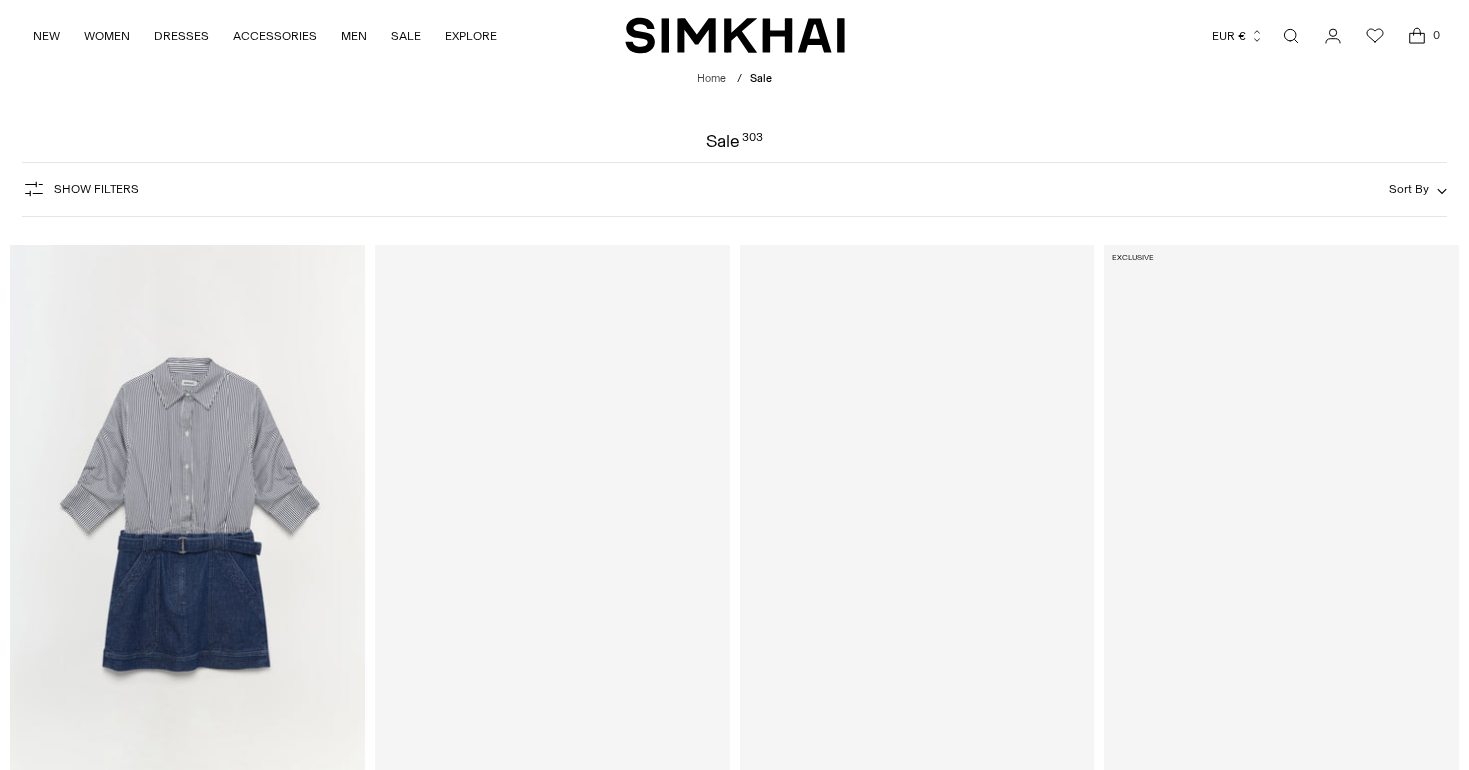 scroll, scrollTop: 0, scrollLeft: 0, axis: both 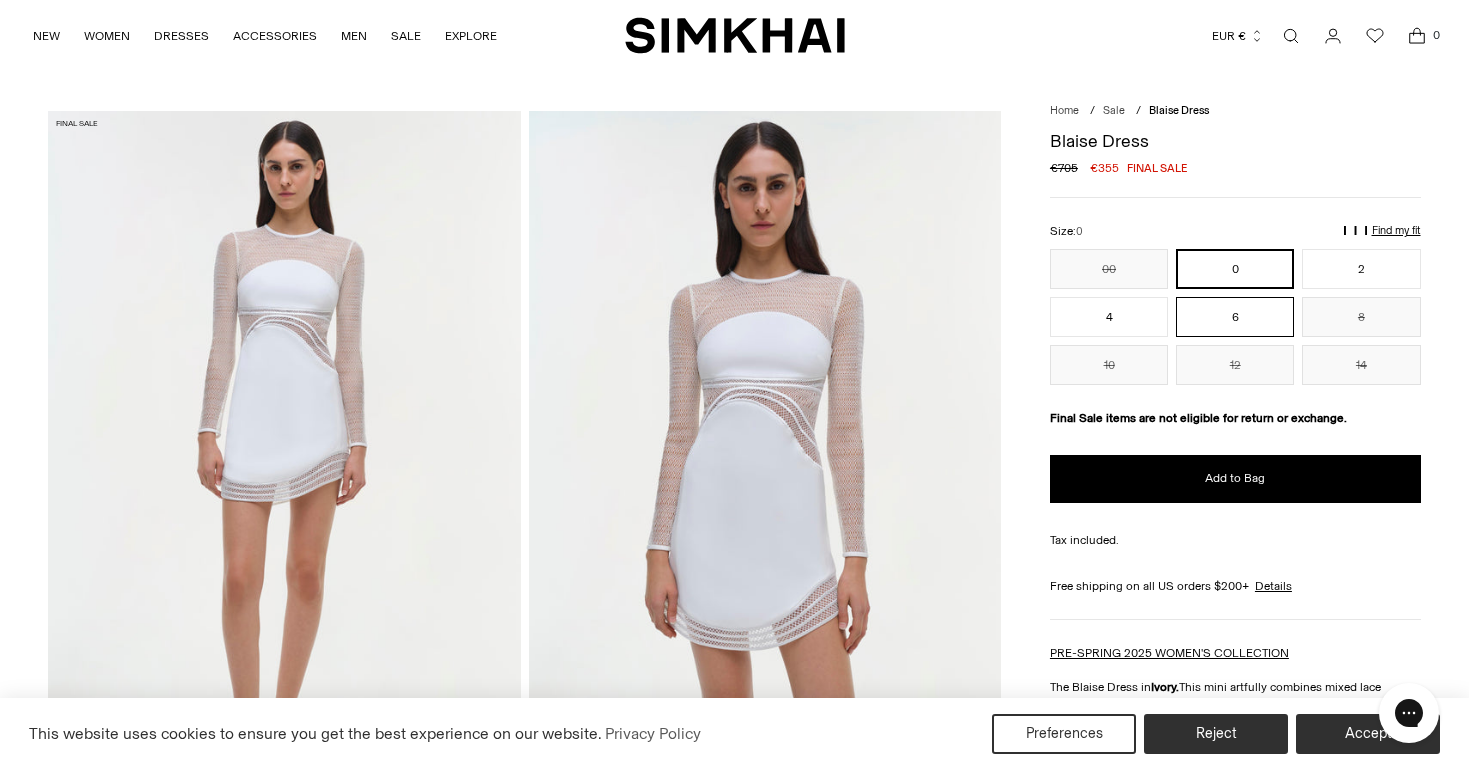click on "6" at bounding box center (1235, 317) 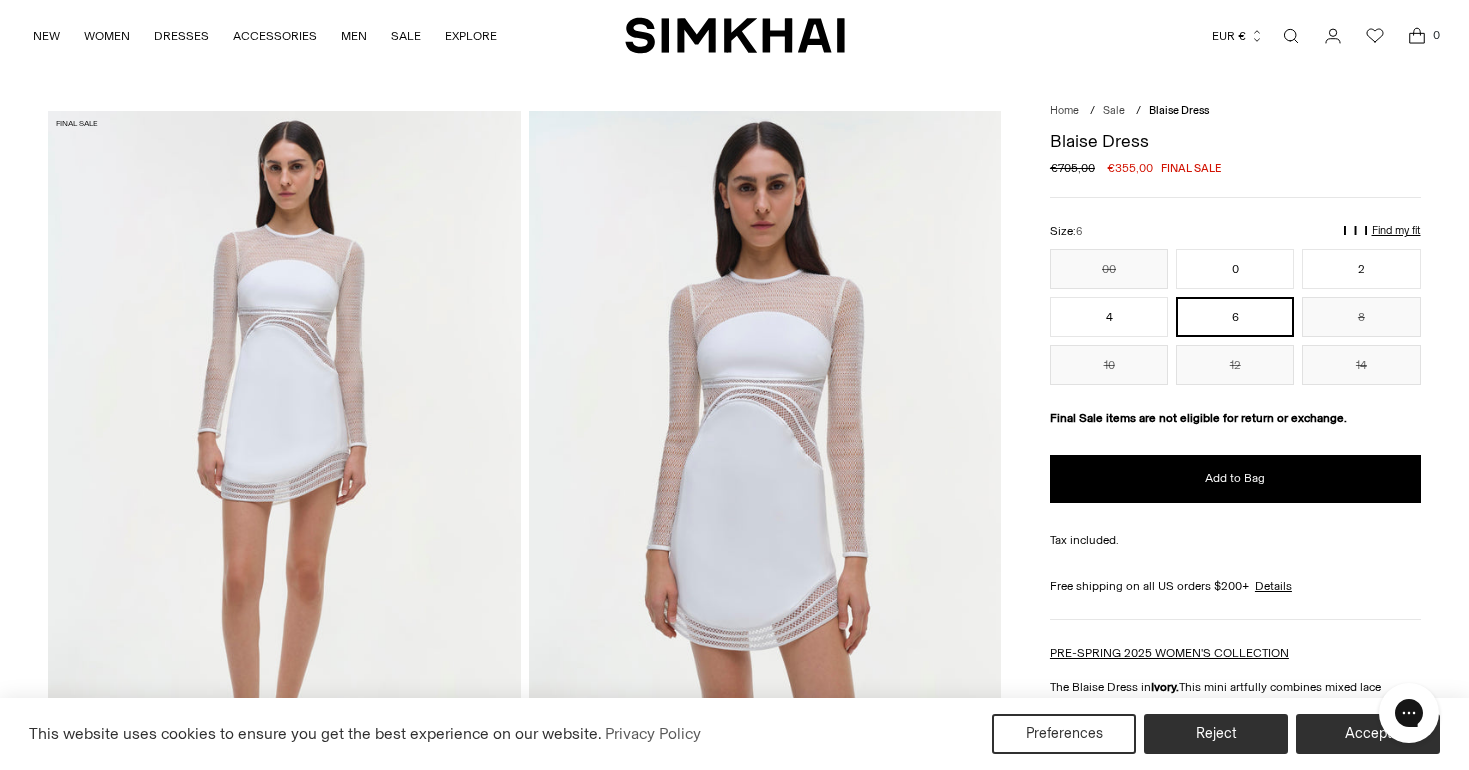 click on "Find my fit" at bounding box center [1153, 239] 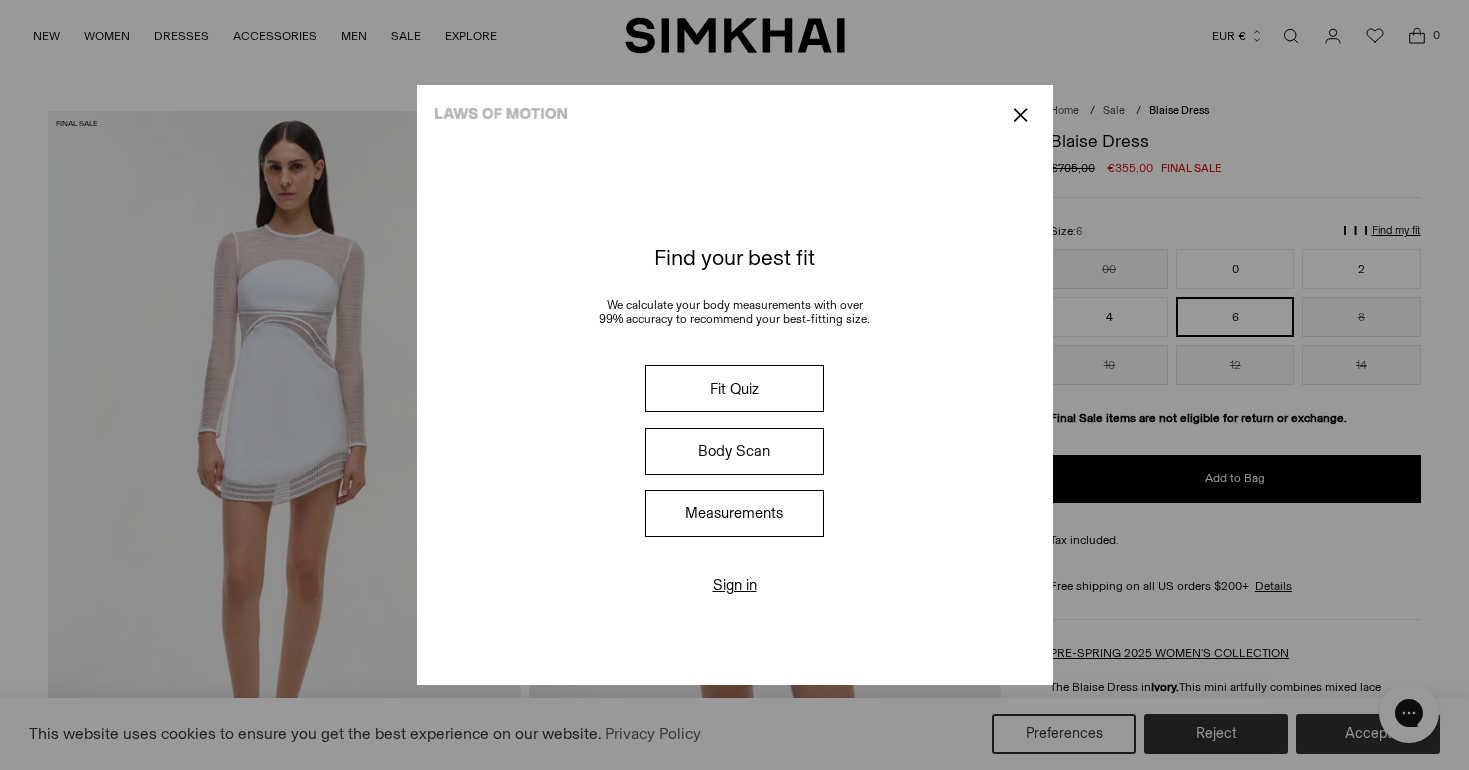 click on "✕" at bounding box center [1020, 115] 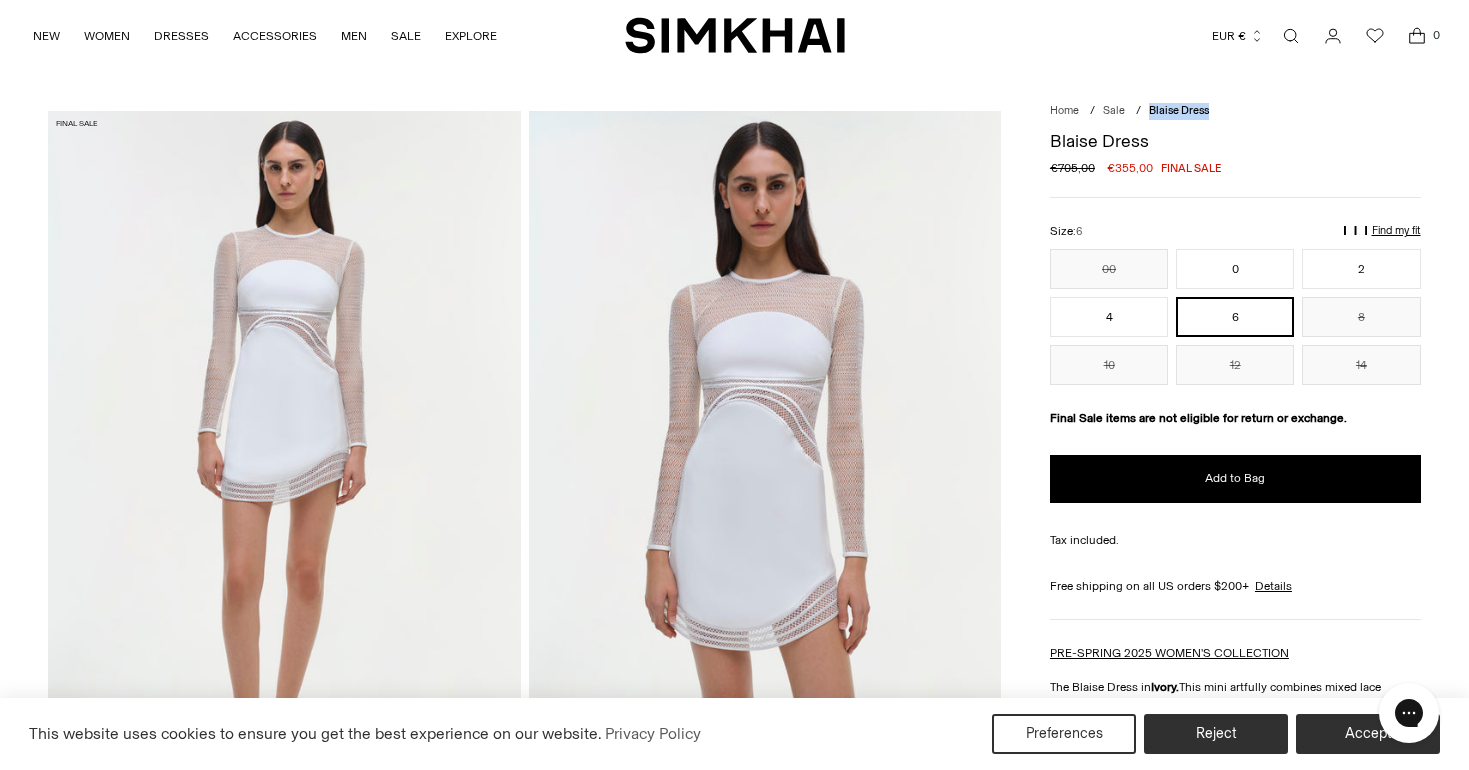 drag, startPoint x: 1219, startPoint y: 118, endPoint x: 1146, endPoint y: 109, distance: 73.552704 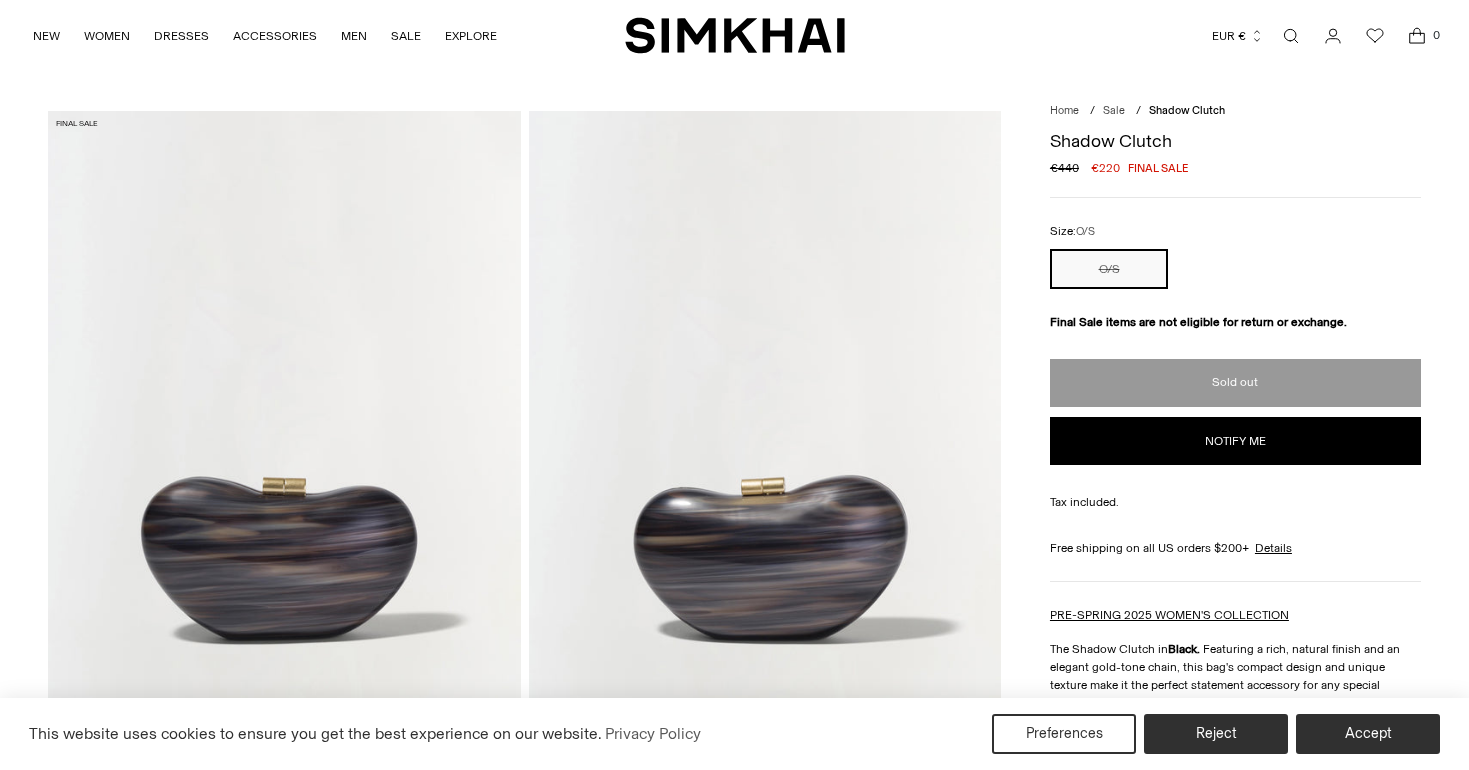 scroll, scrollTop: 0, scrollLeft: 0, axis: both 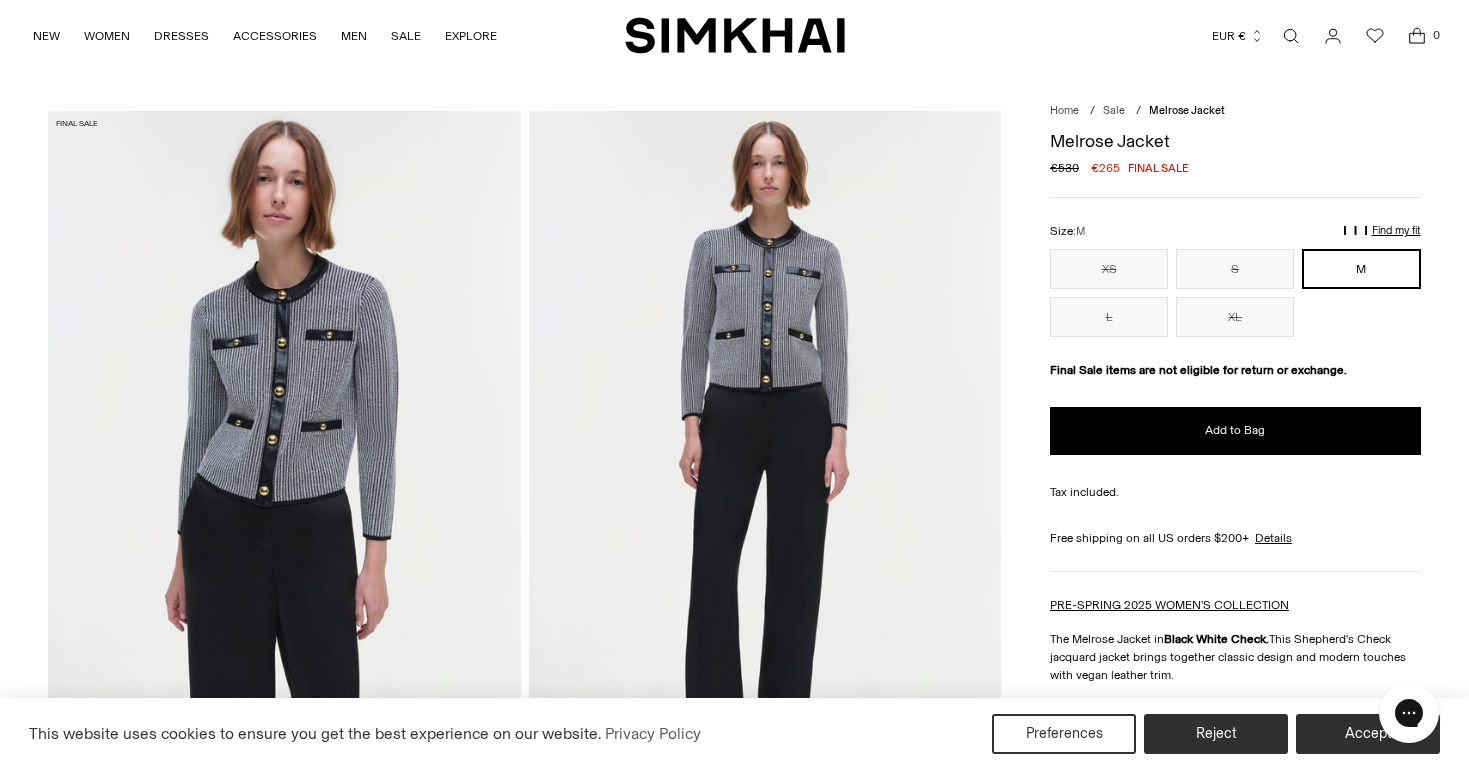 click at bounding box center [765, 465] 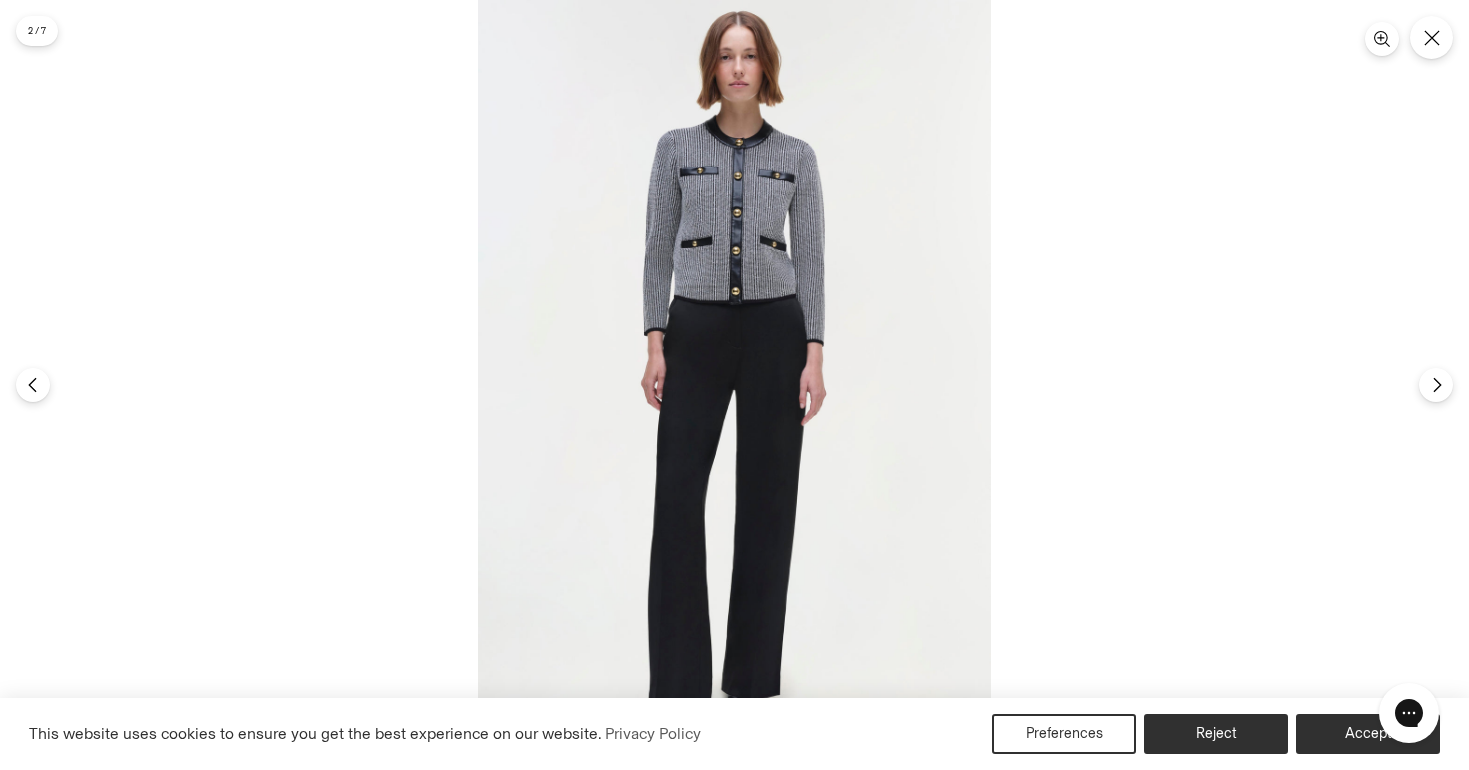 click at bounding box center [478, 0] 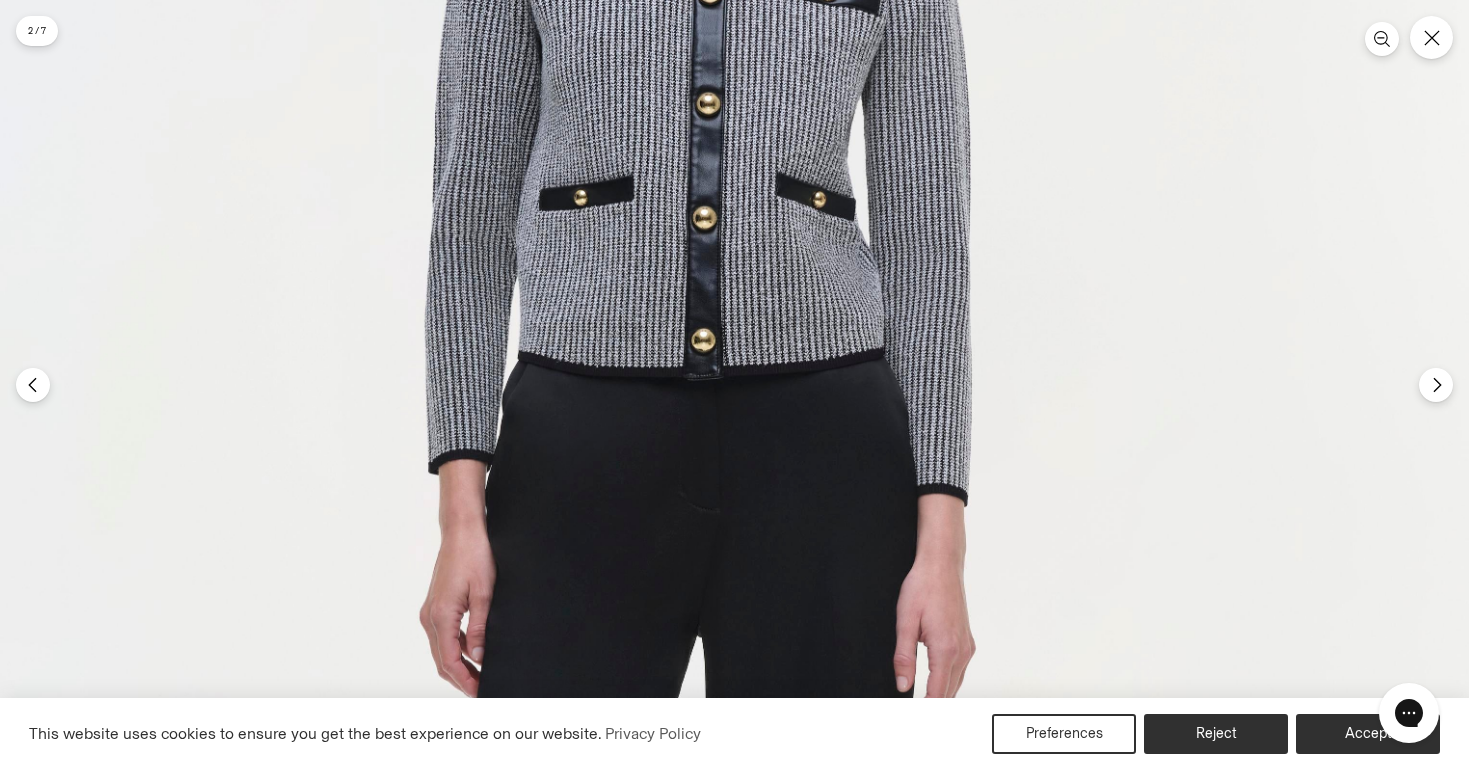 click at bounding box center [700, 621] 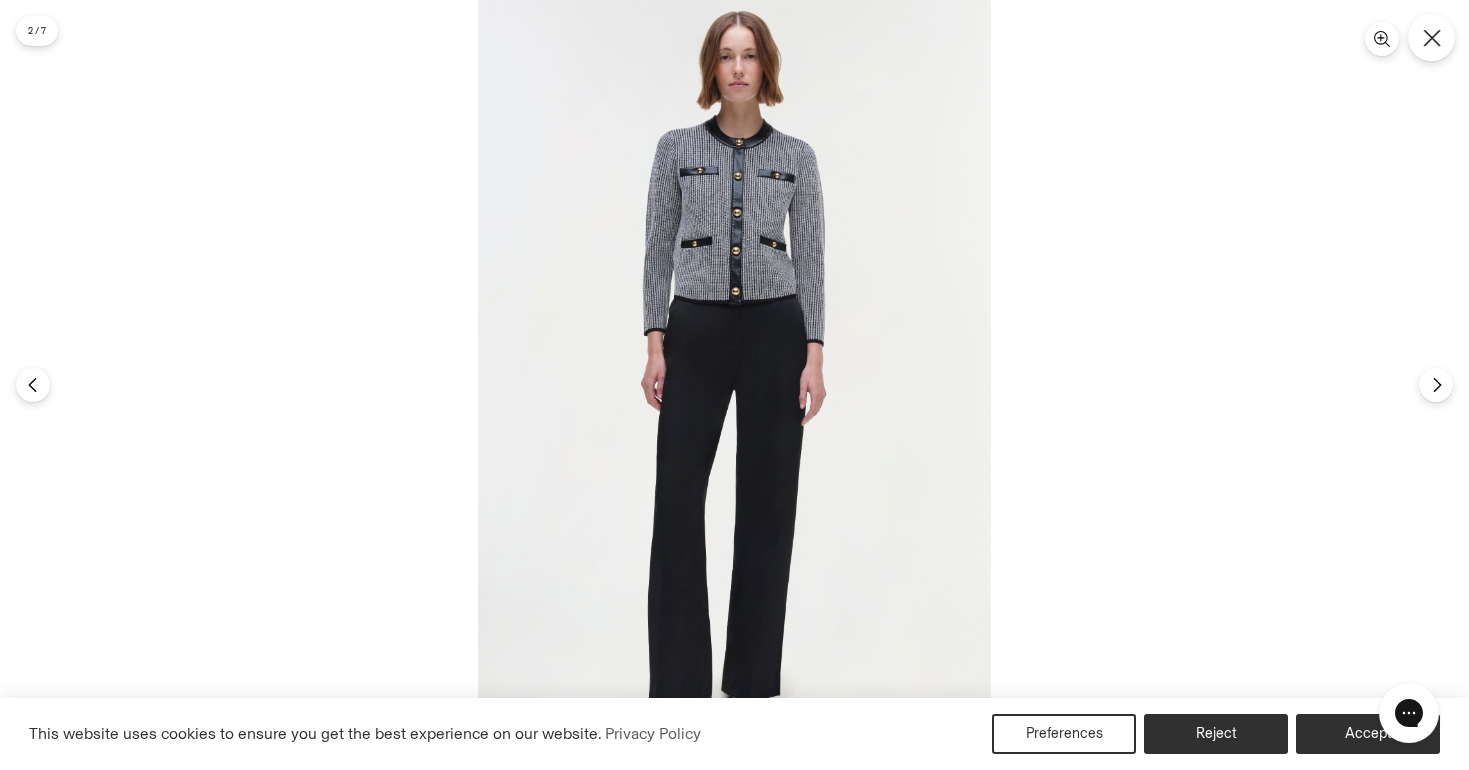 click at bounding box center (1431, 37) 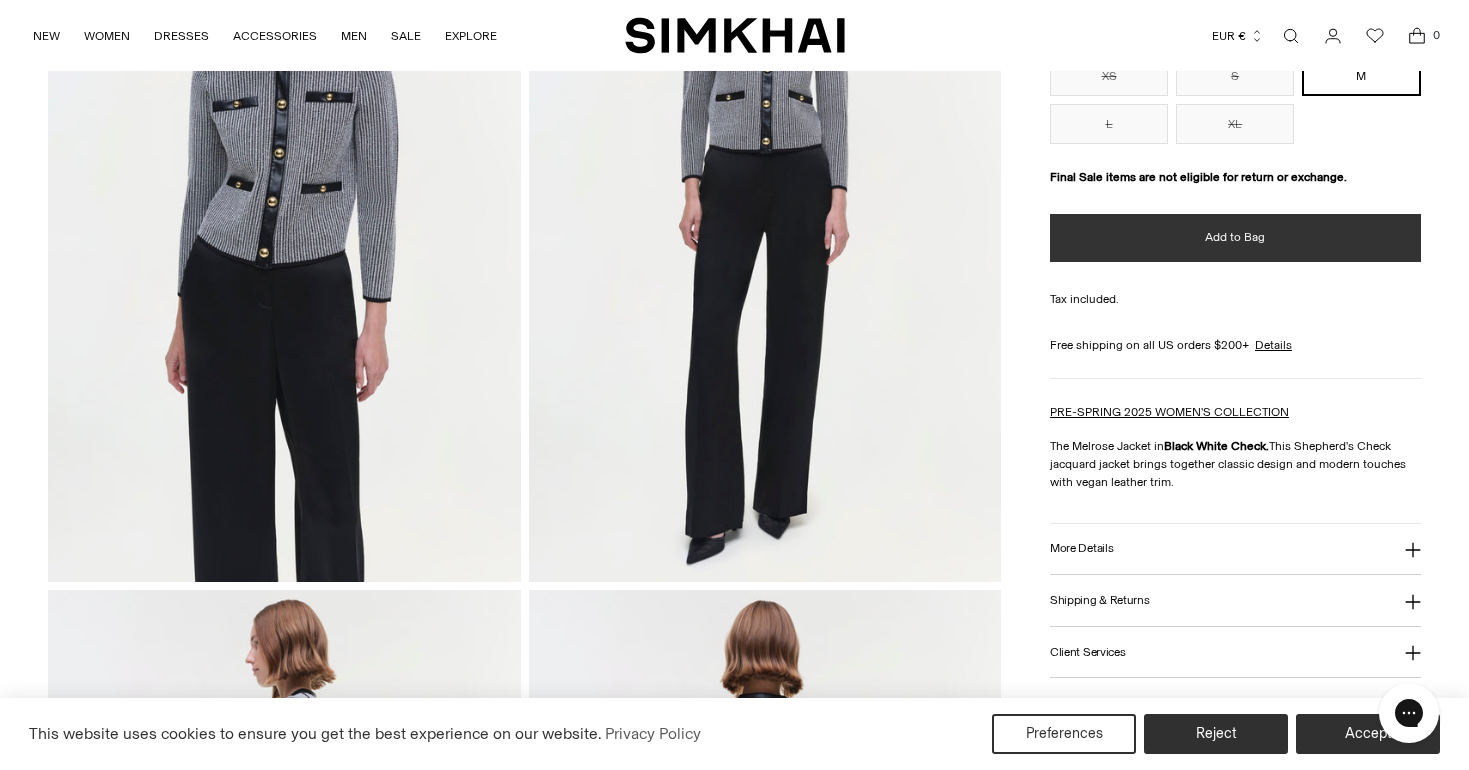 scroll, scrollTop: 410, scrollLeft: 0, axis: vertical 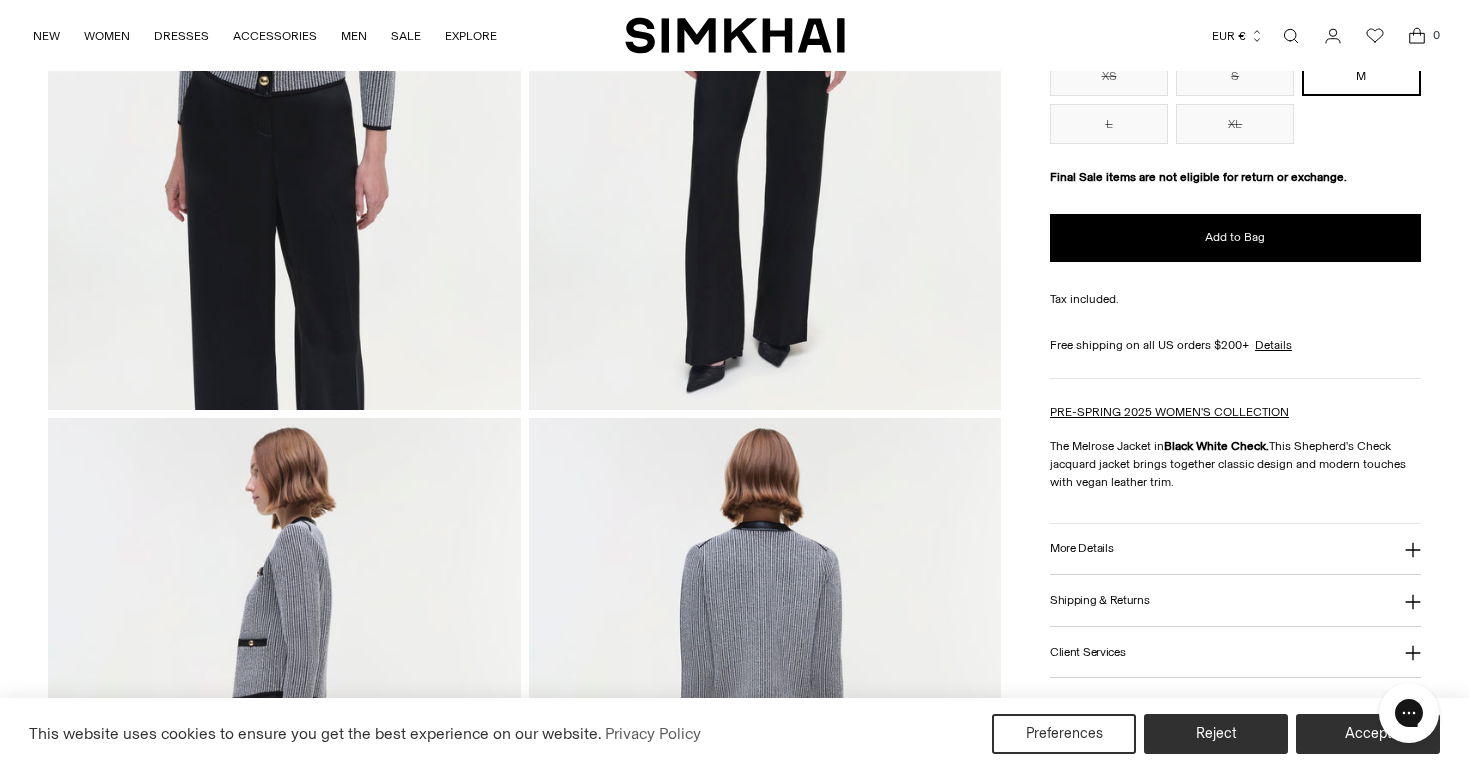 click on "More Details" at bounding box center (1081, 548) 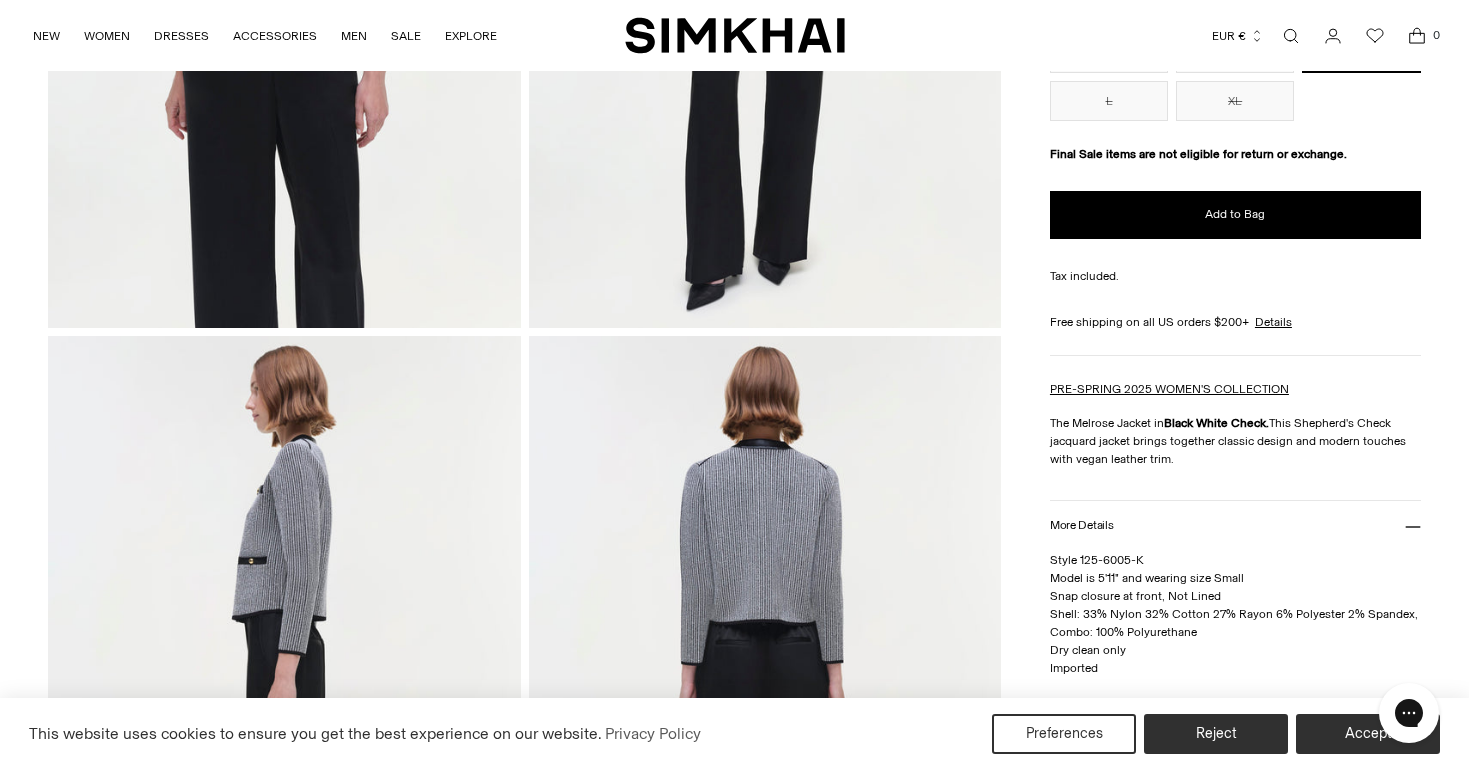 scroll, scrollTop: 503, scrollLeft: 0, axis: vertical 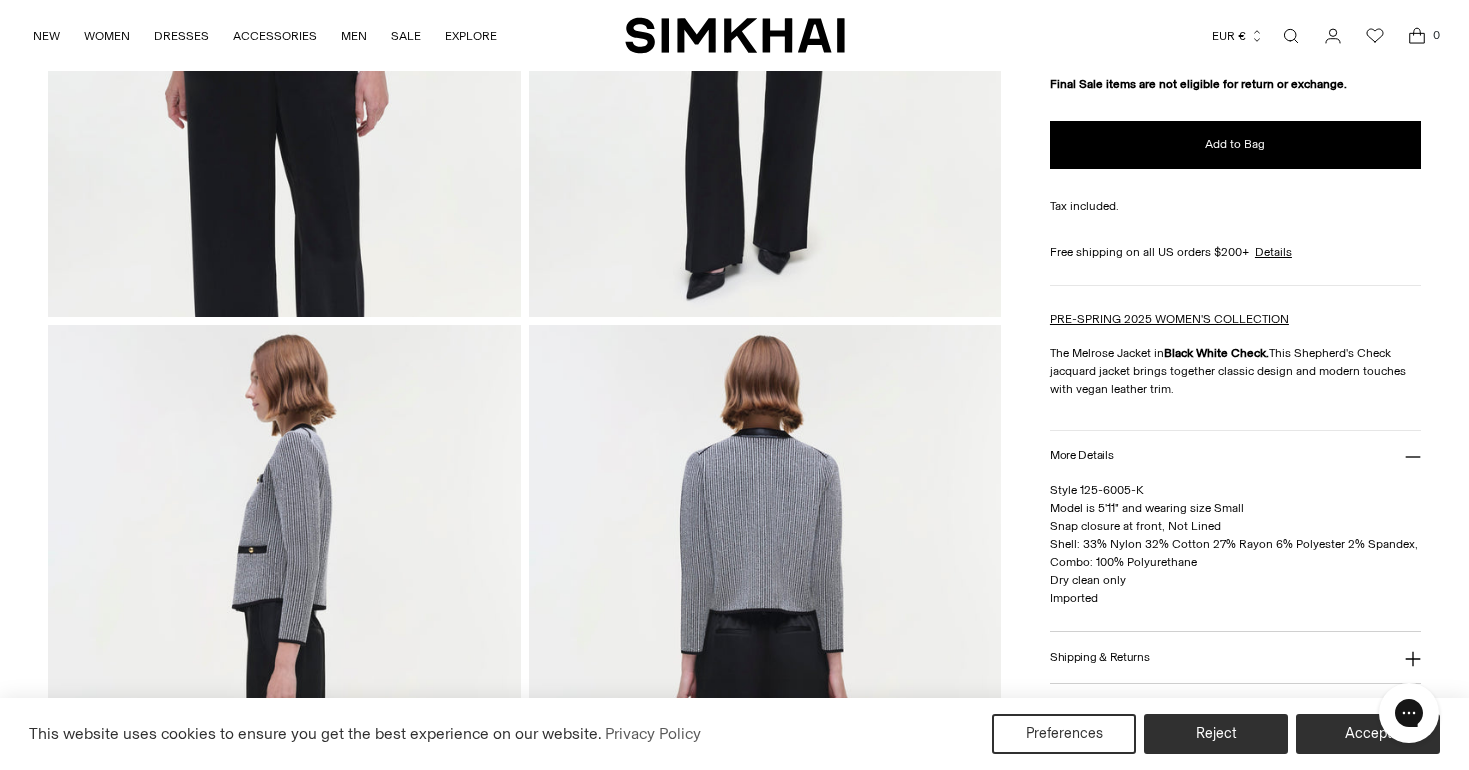 click on "More Details" at bounding box center (1235, 456) 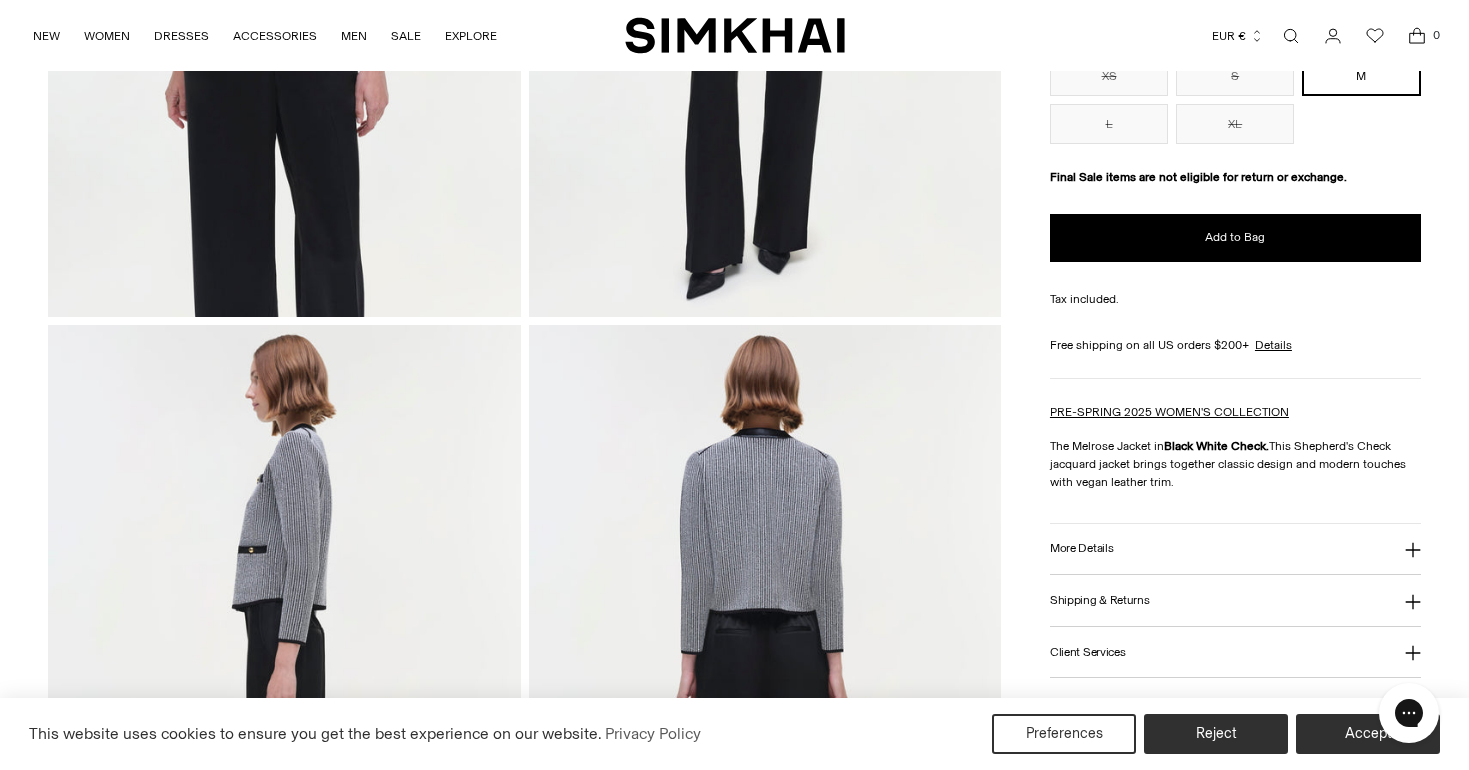 click on "More Details" at bounding box center [1081, 548] 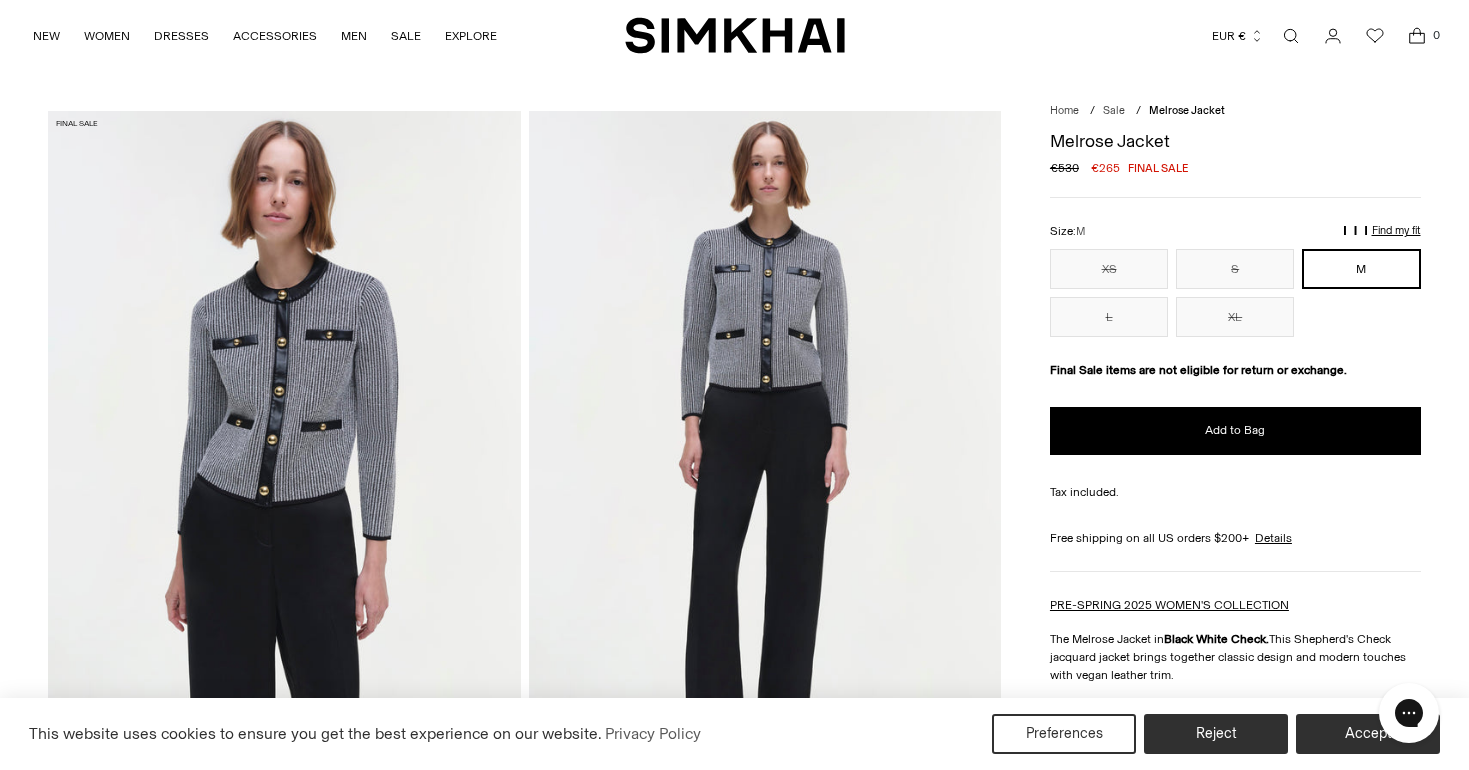 scroll, scrollTop: 0, scrollLeft: 0, axis: both 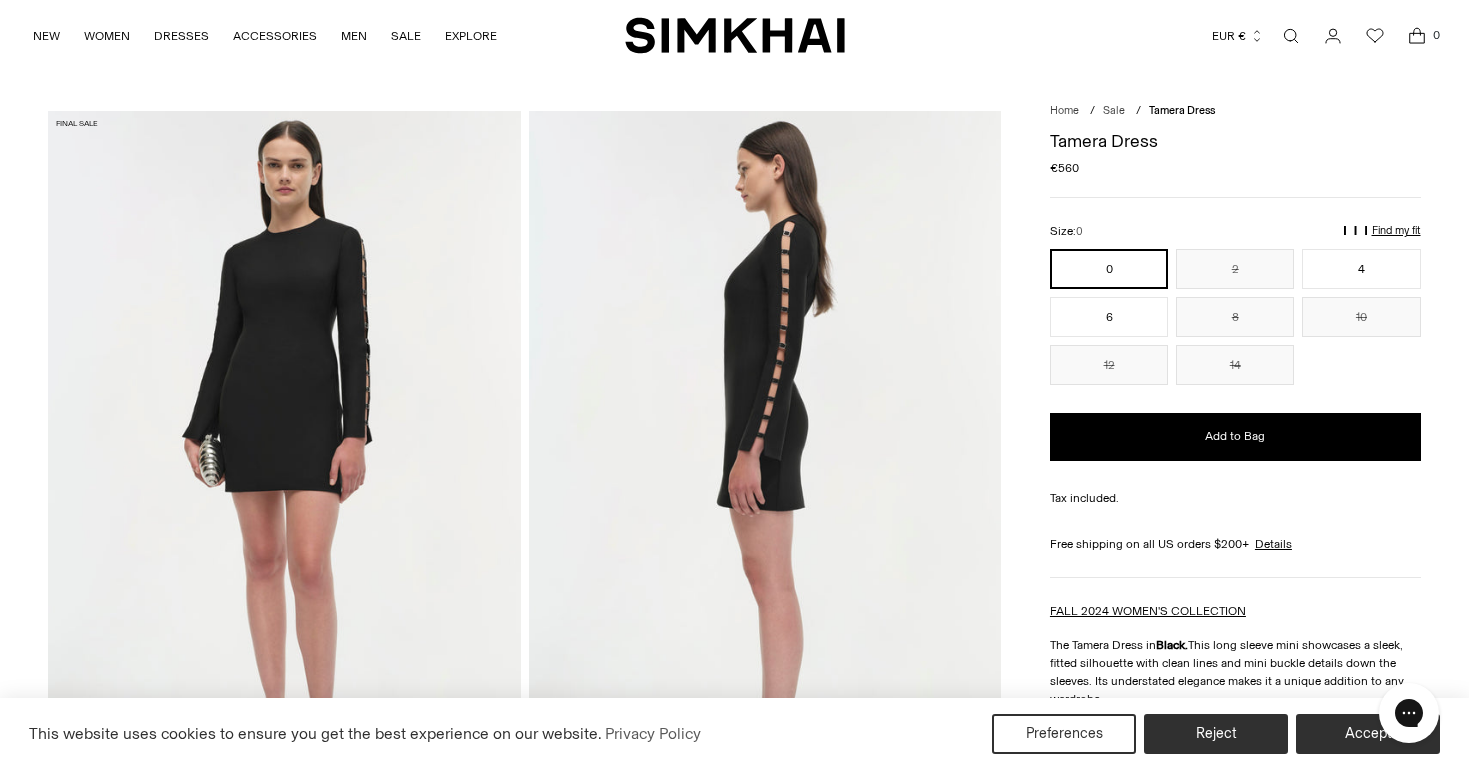click at bounding box center [765, 465] 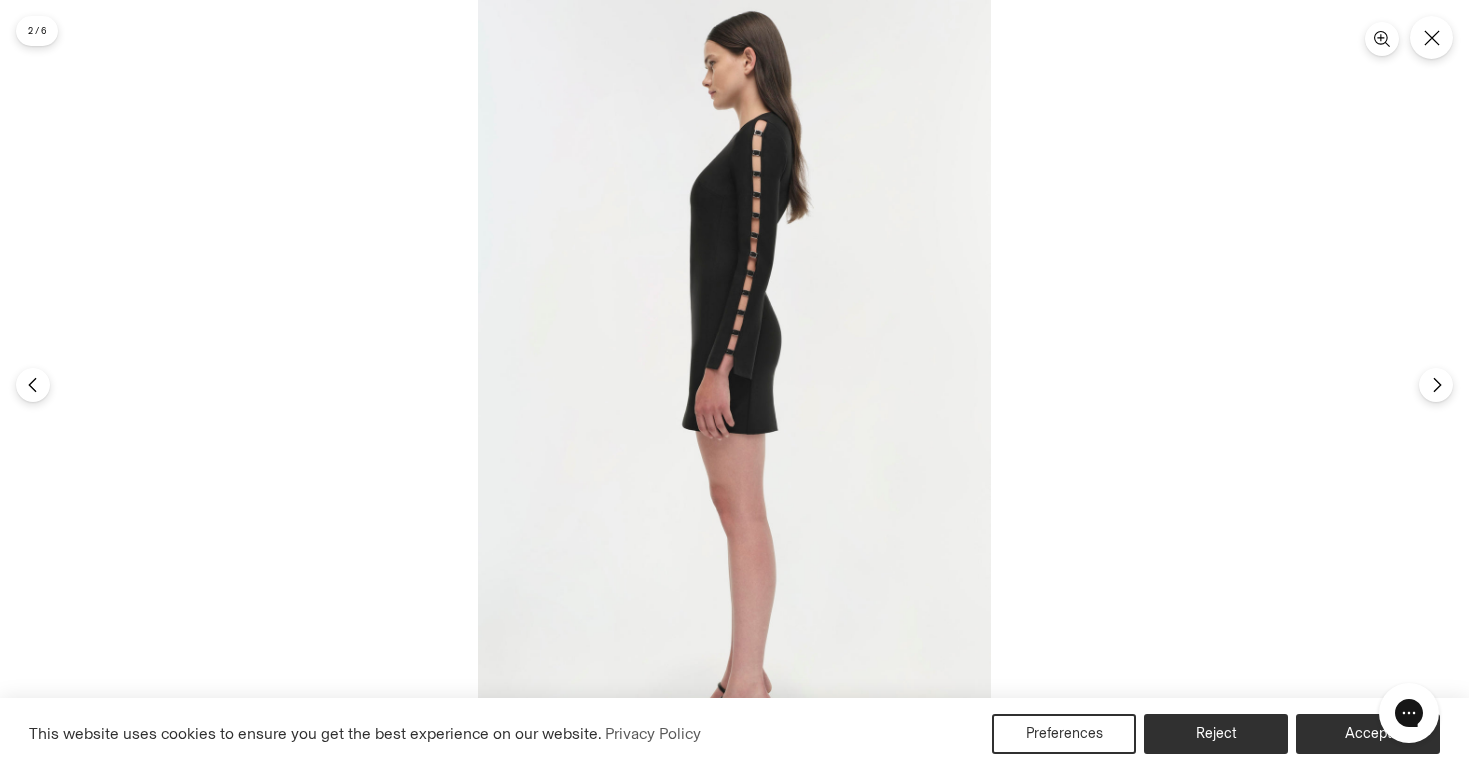 click at bounding box center [734, 385] 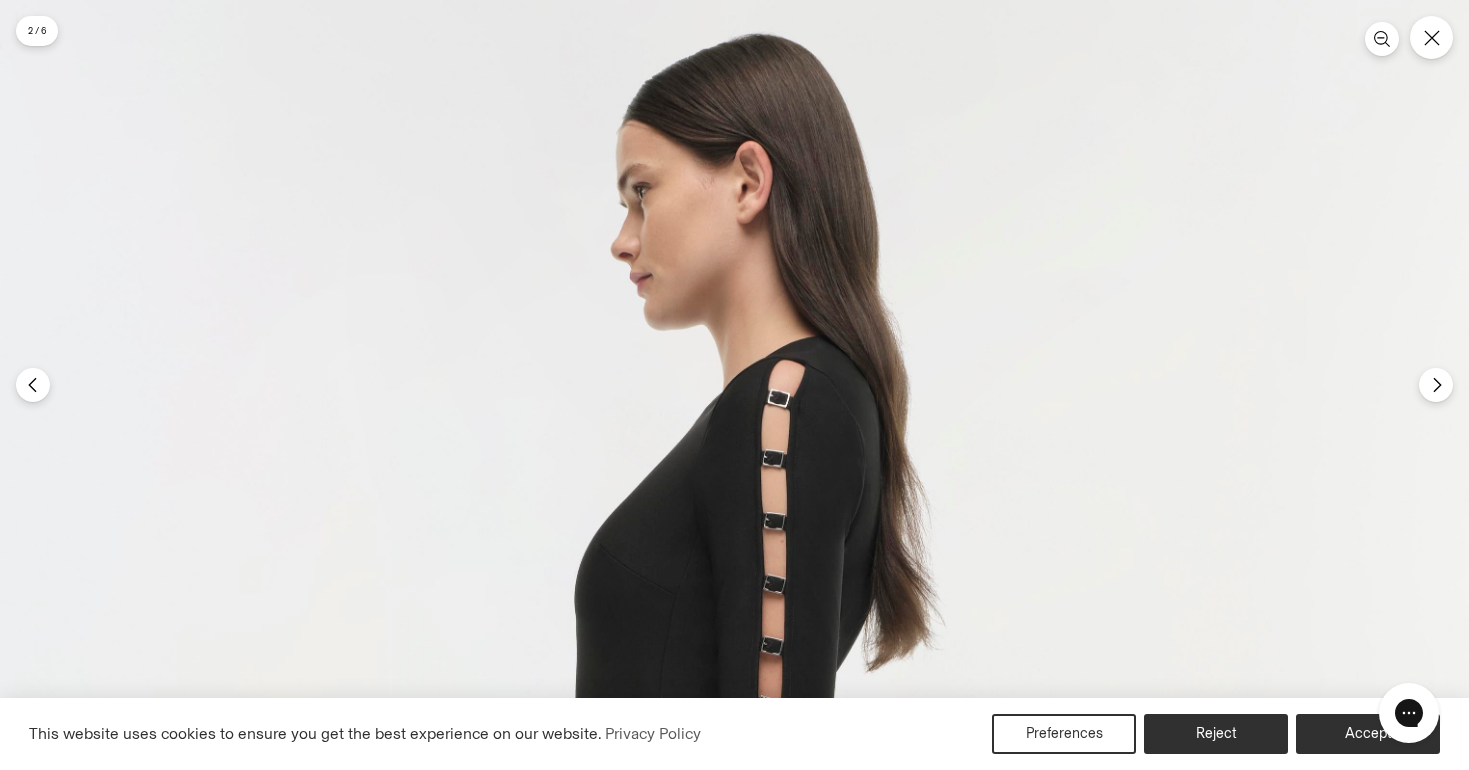 click at bounding box center [708, 1155] 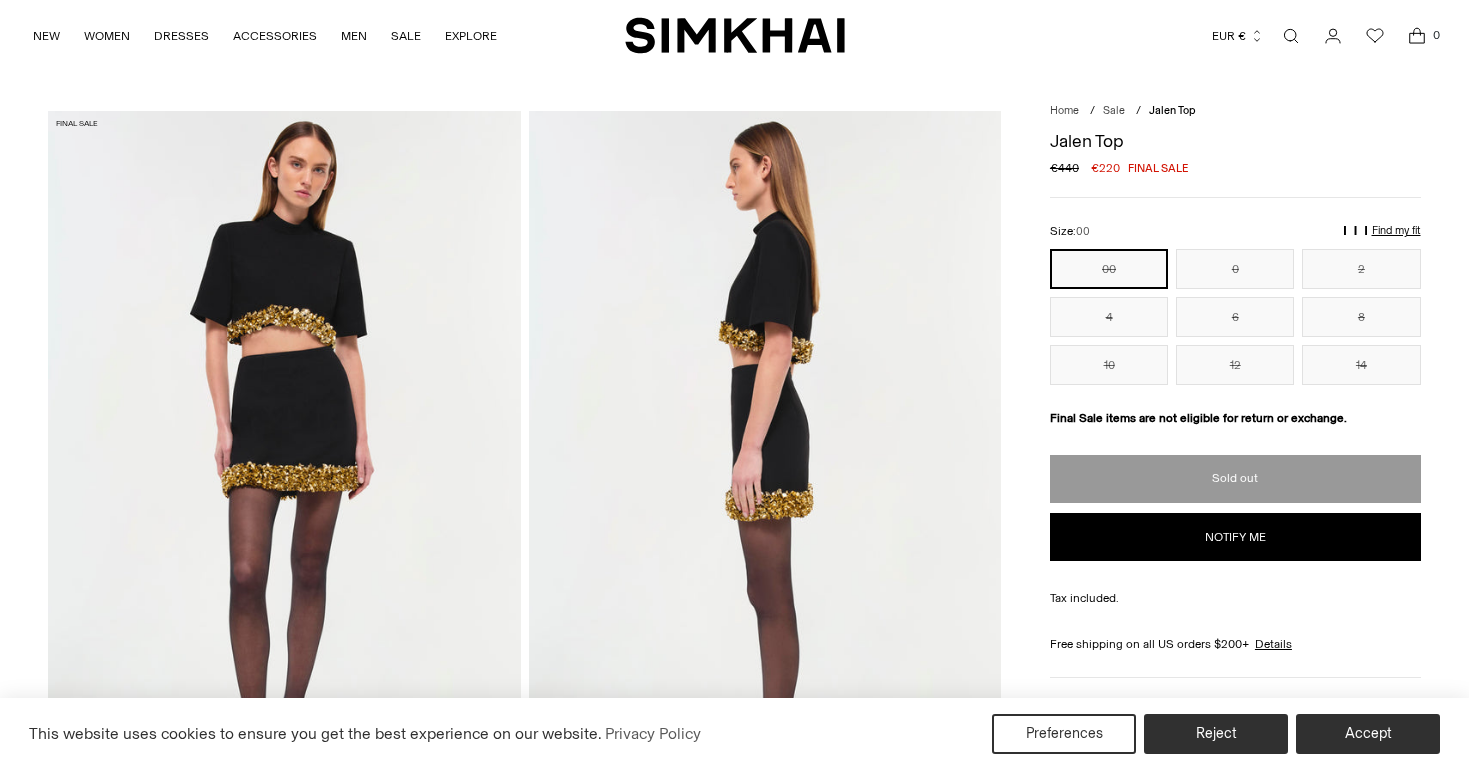 scroll, scrollTop: 0, scrollLeft: 0, axis: both 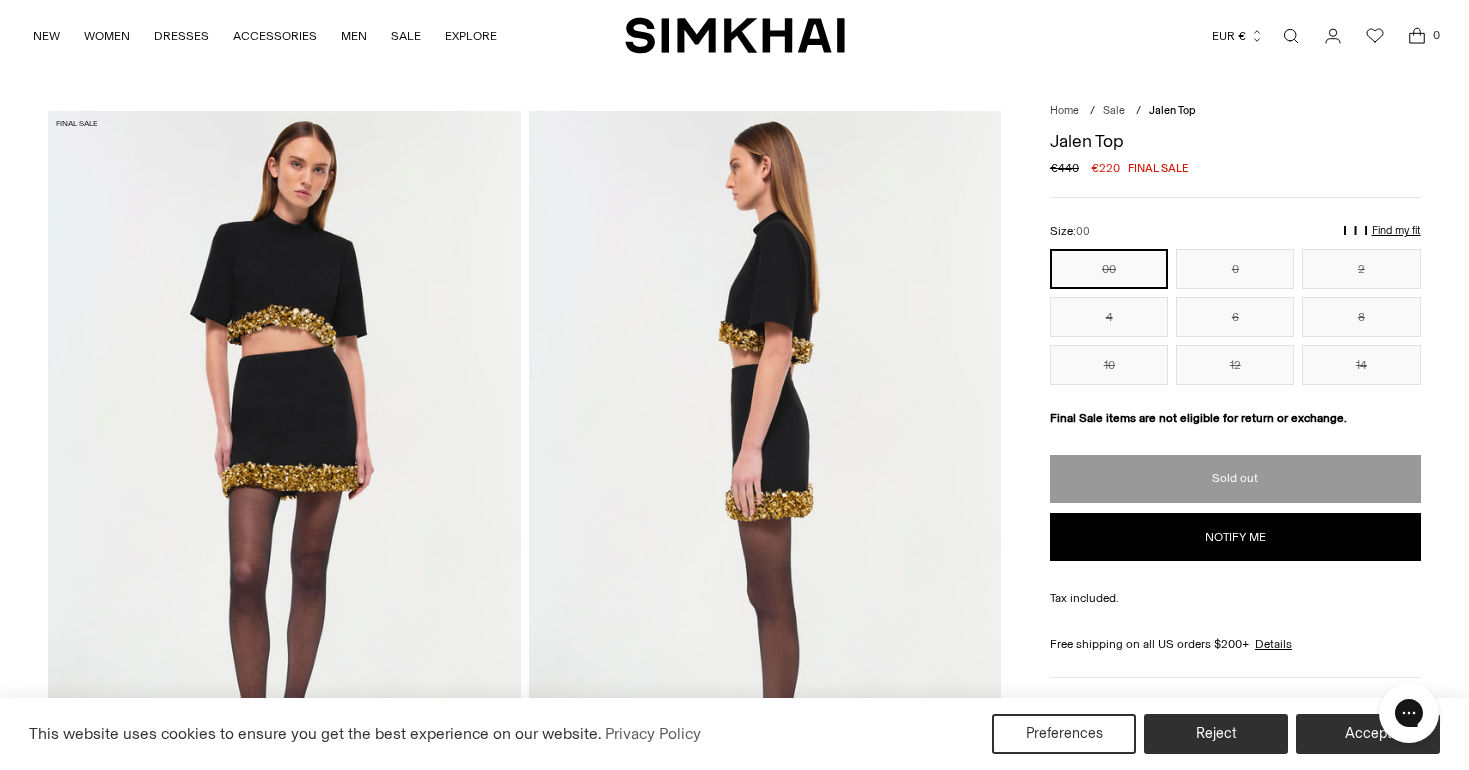 click at bounding box center (765, 465) 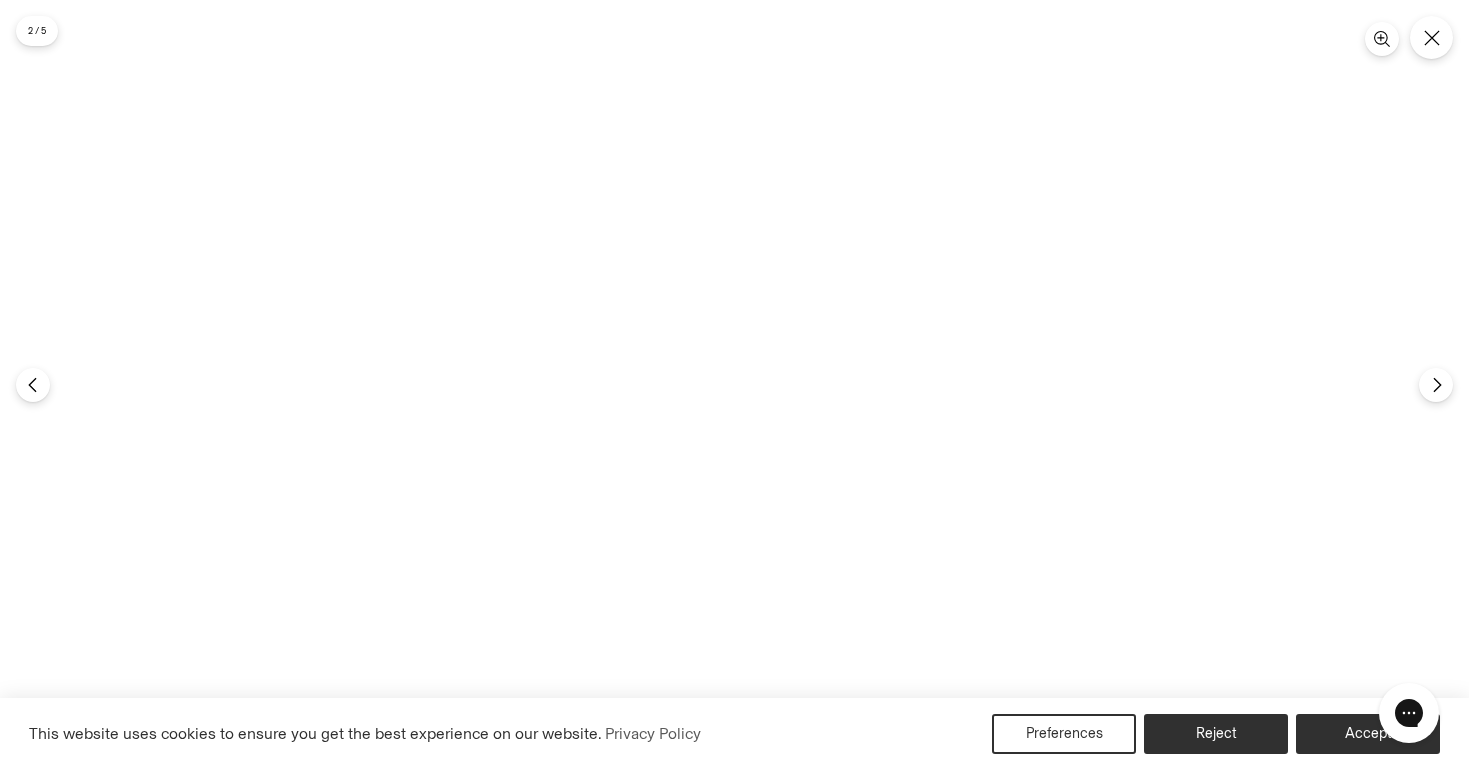 click at bounding box center (734, 385) 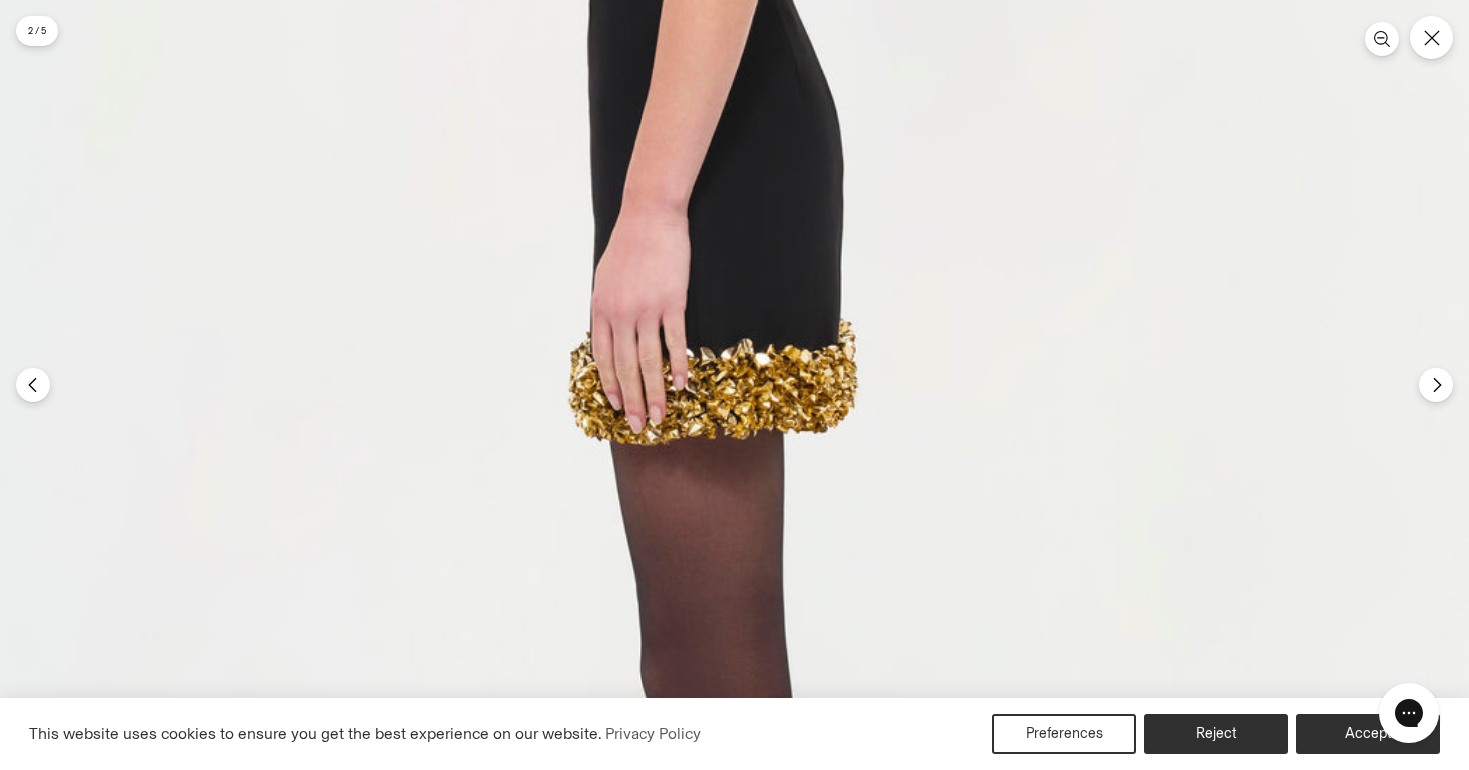 click at bounding box center [699, 263] 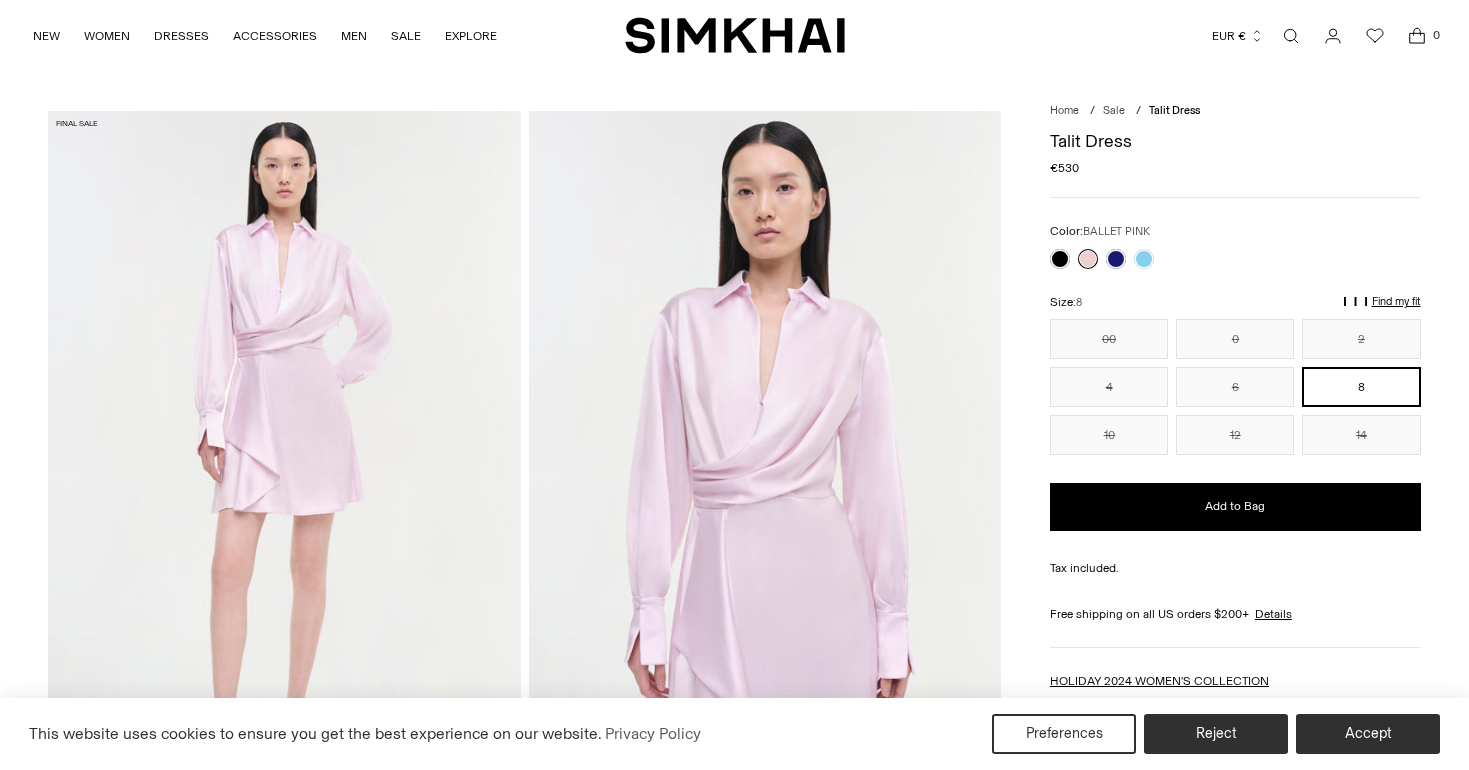 scroll, scrollTop: 0, scrollLeft: 0, axis: both 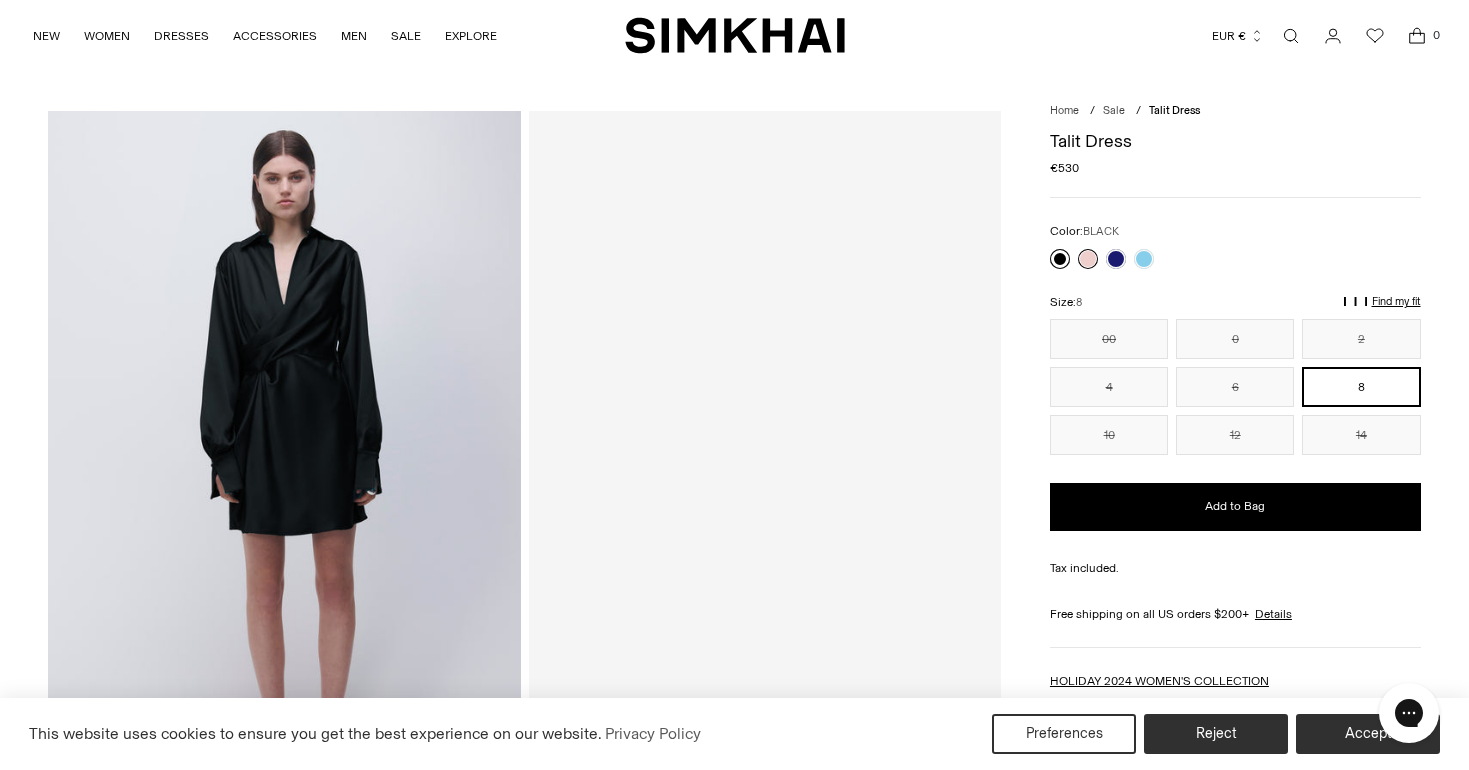 click at bounding box center (1060, 259) 